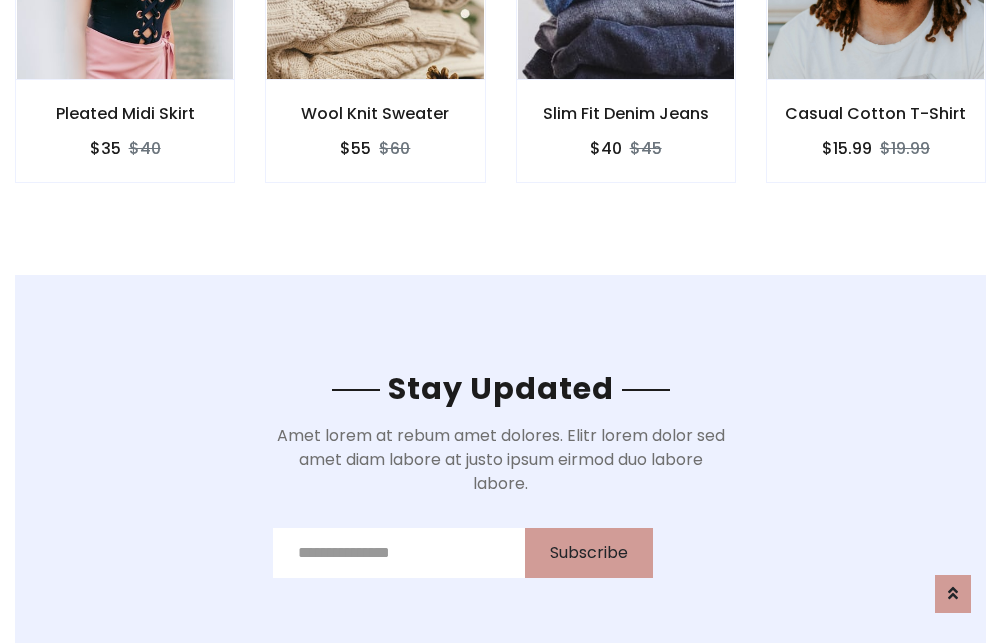 scroll, scrollTop: 3012, scrollLeft: 0, axis: vertical 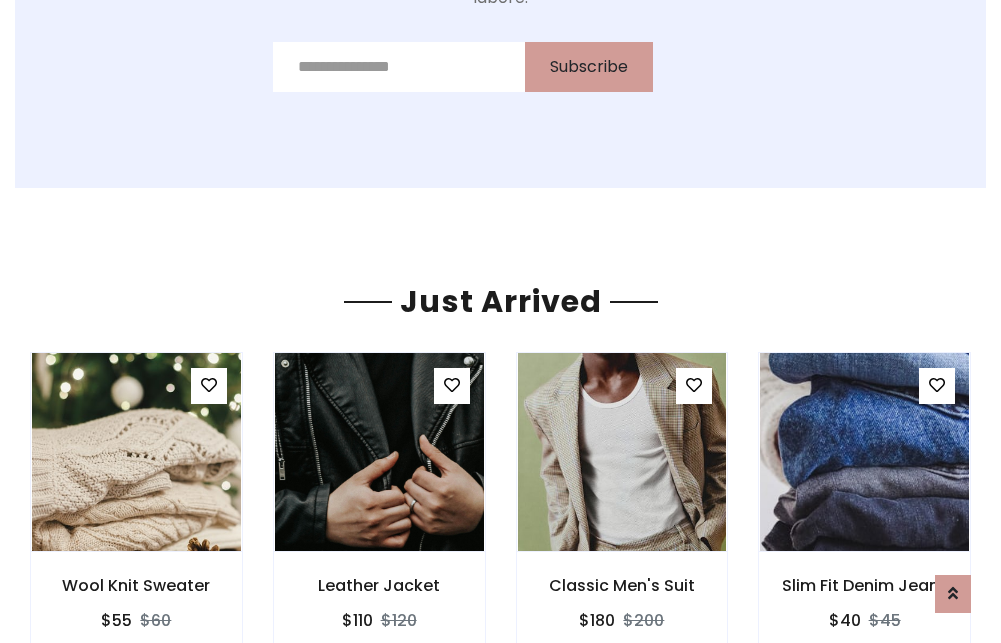 click on "[NAME] Fit Denim Jeans
$40
$45" at bounding box center (626, -441) 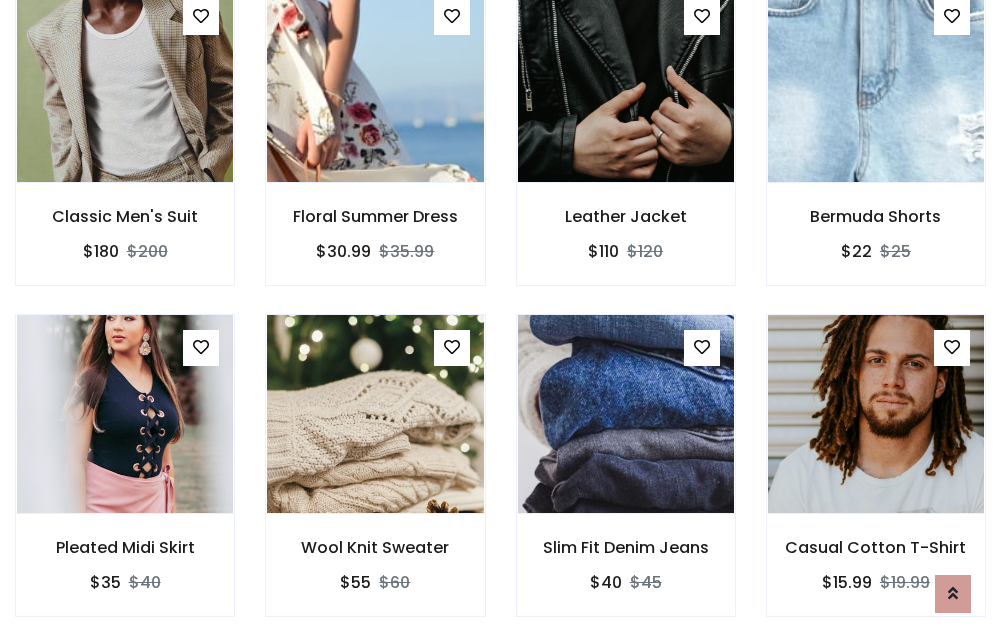 click on "Slim Fit Denim Jeans
$40
$45" at bounding box center [626, 479] 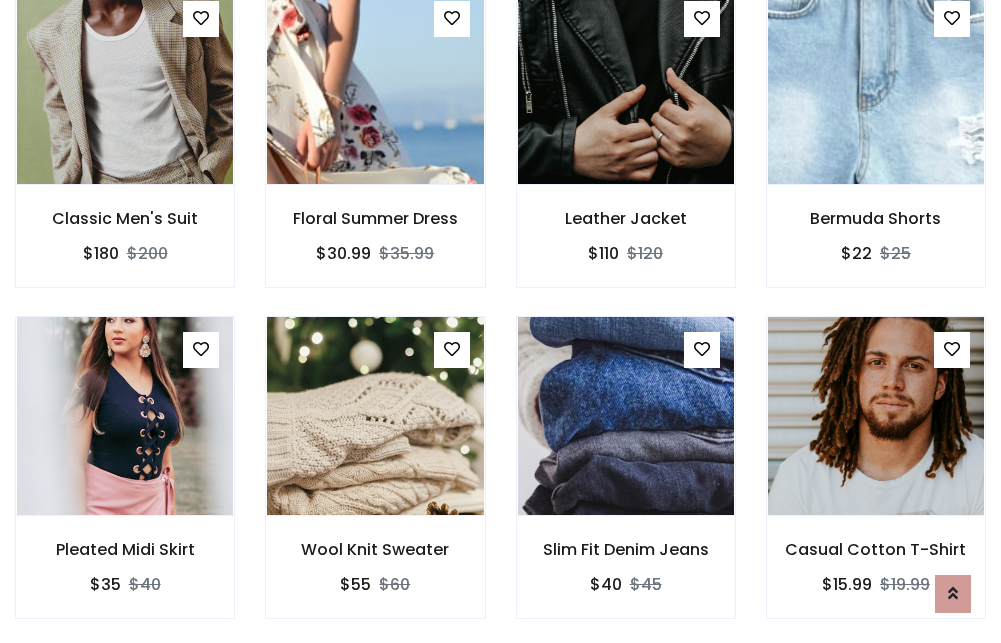click on "Slim Fit Denim Jeans
$40
$45" at bounding box center (626, 481) 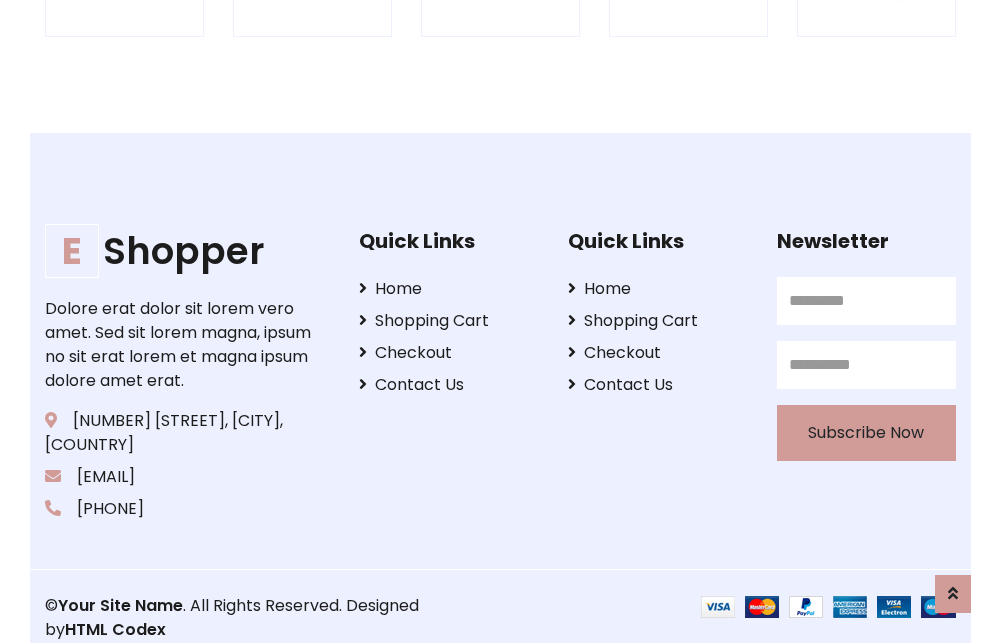 scroll, scrollTop: 3807, scrollLeft: 0, axis: vertical 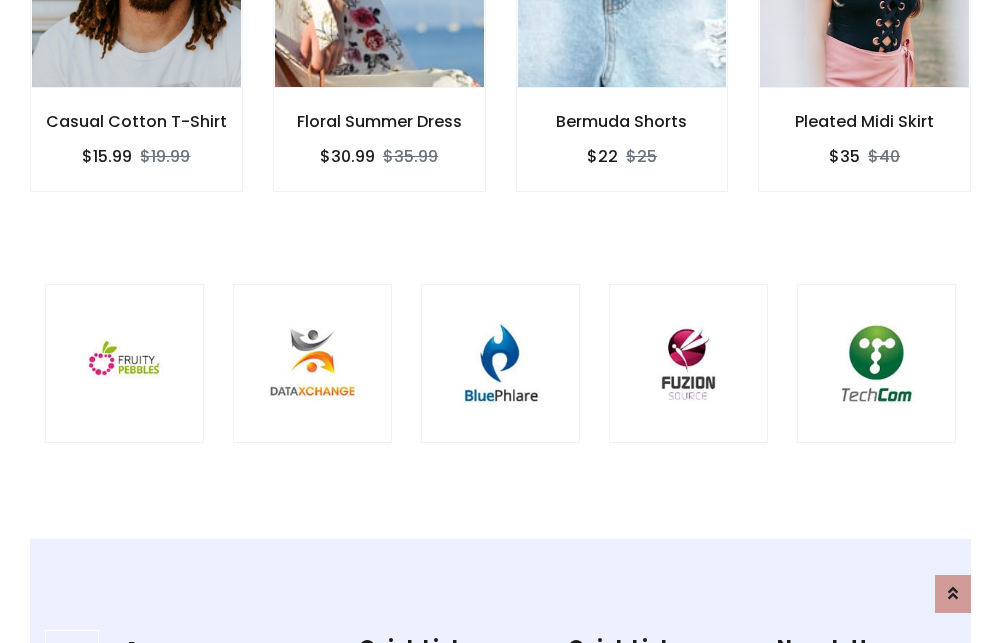 click at bounding box center [500, 363] 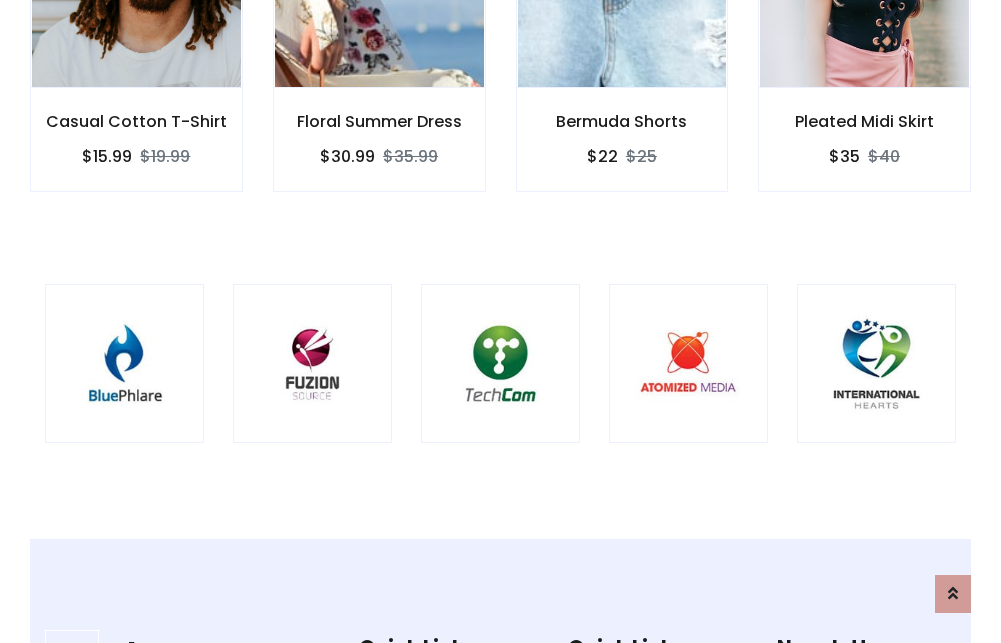 click at bounding box center [500, 363] 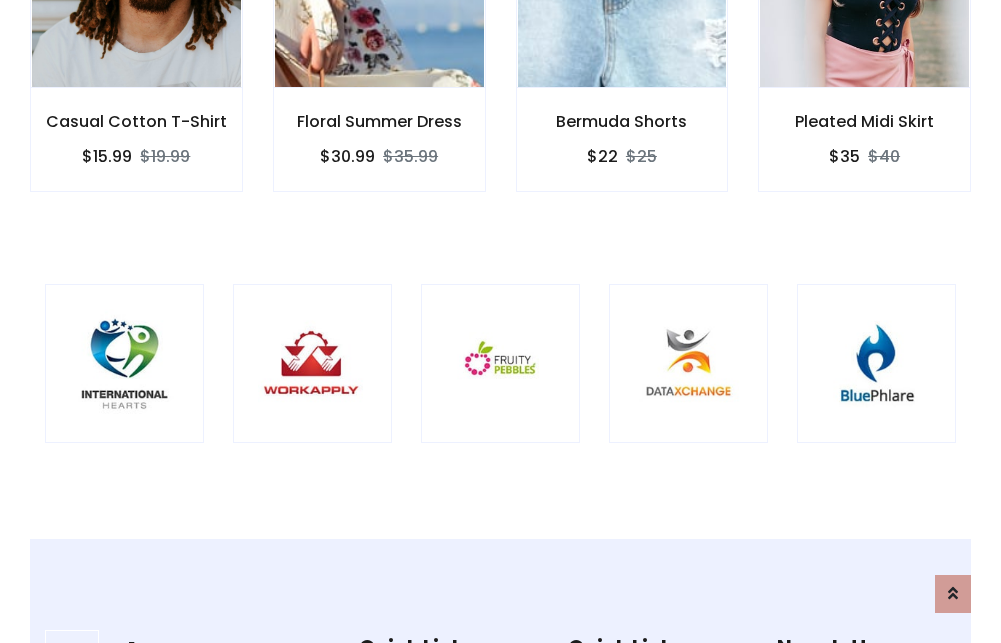 click at bounding box center [500, 363] 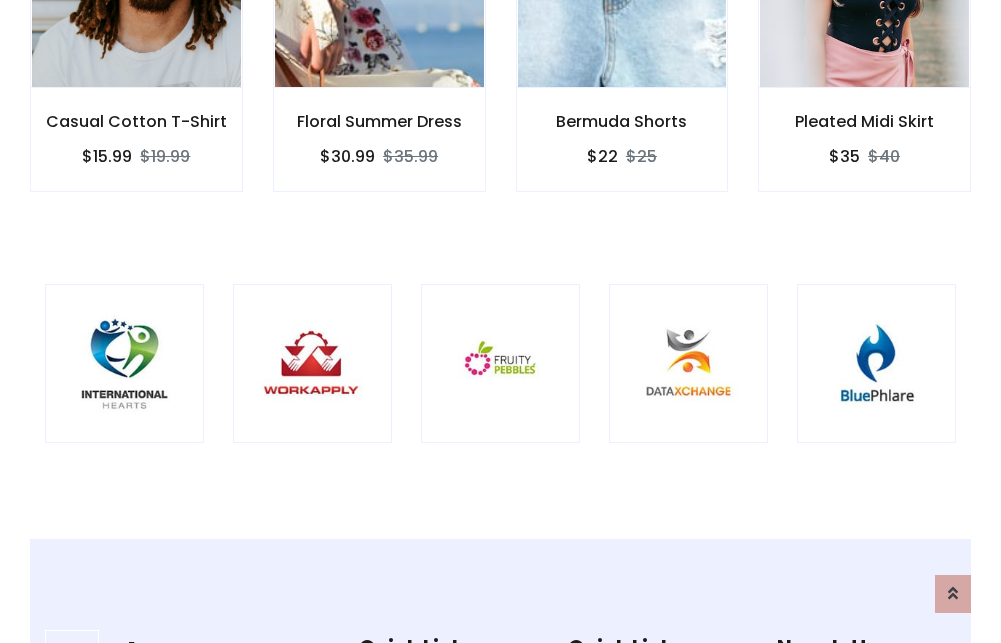 scroll, scrollTop: 0, scrollLeft: 0, axis: both 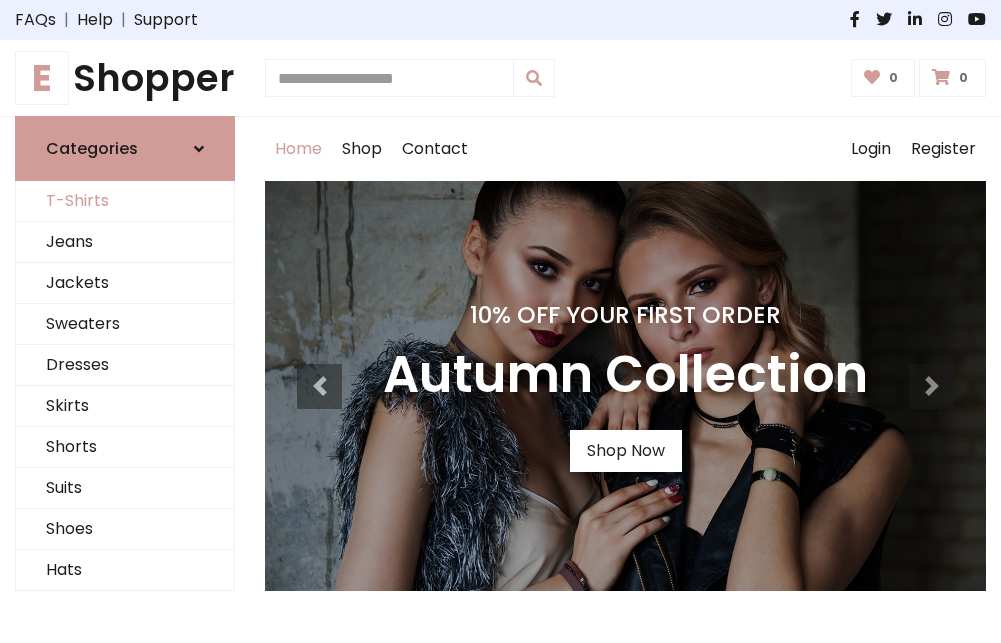 click on "T-Shirts" at bounding box center (125, 201) 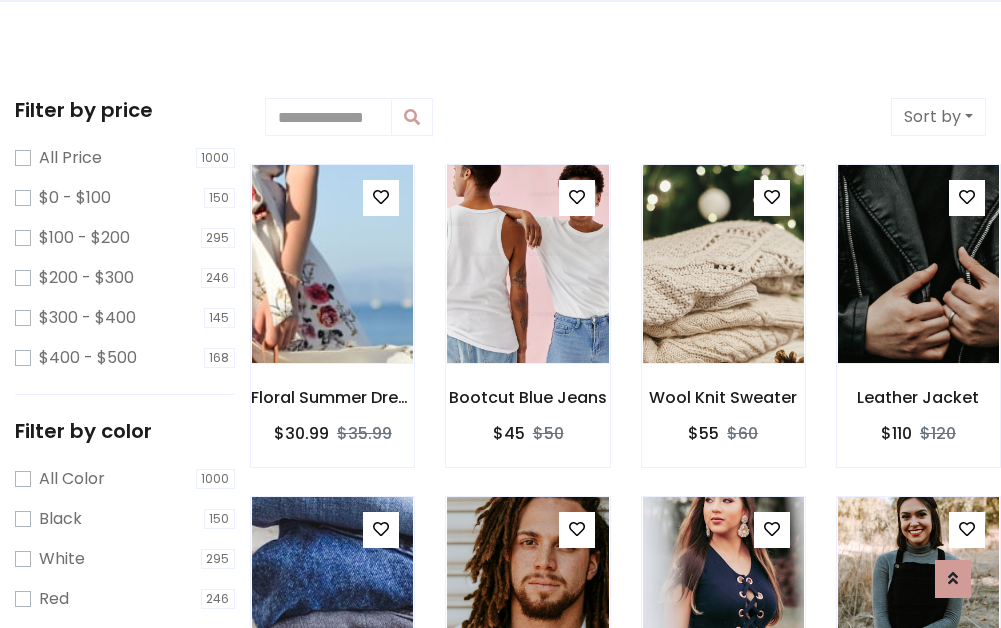 scroll, scrollTop: 0, scrollLeft: 0, axis: both 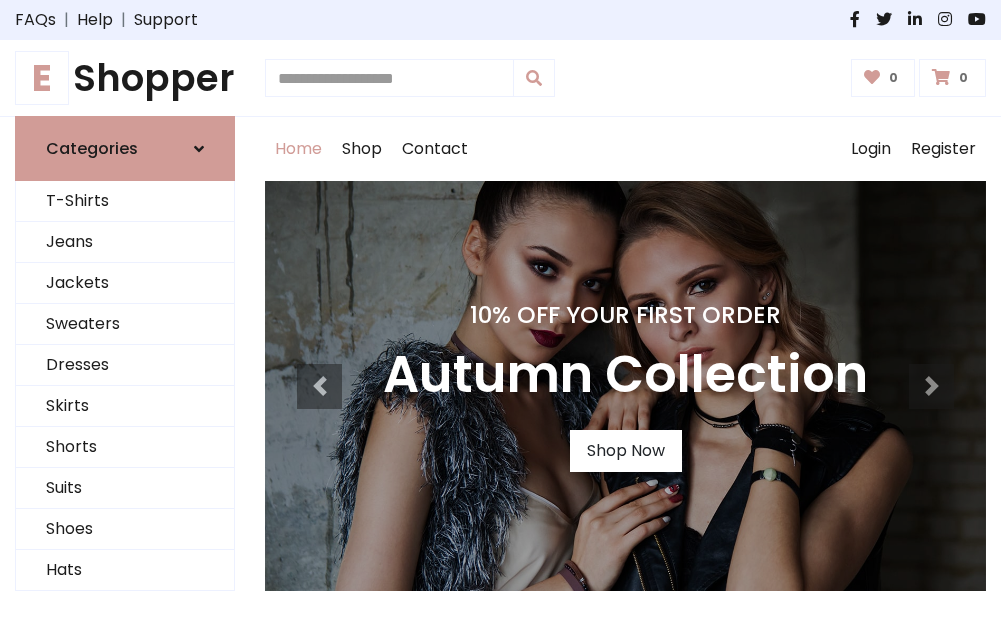 click on "E Shopper" at bounding box center [125, 78] 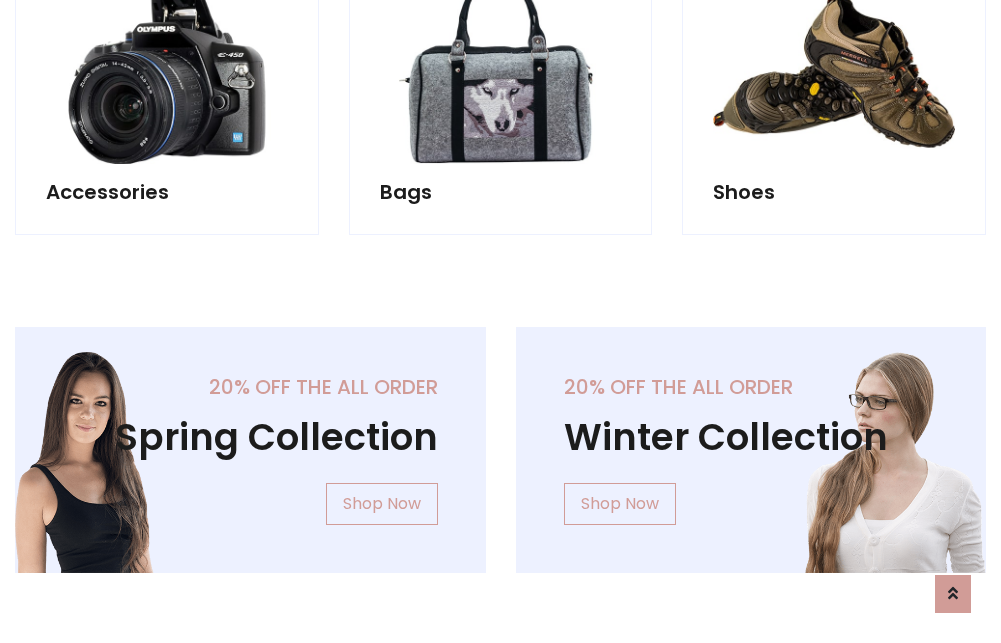 scroll, scrollTop: 1943, scrollLeft: 0, axis: vertical 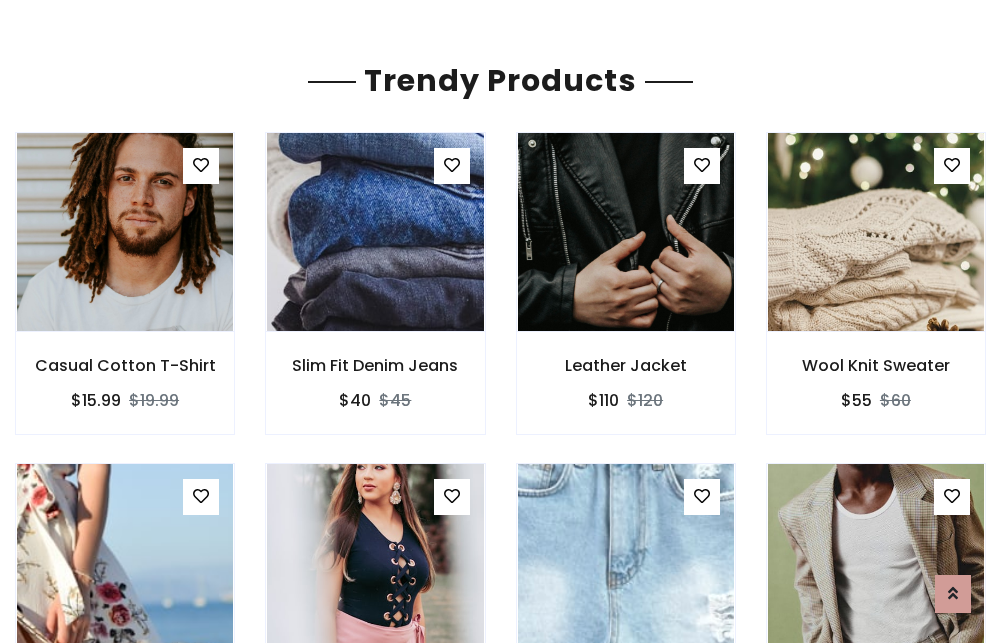 click on "Shop" at bounding box center (362, -1794) 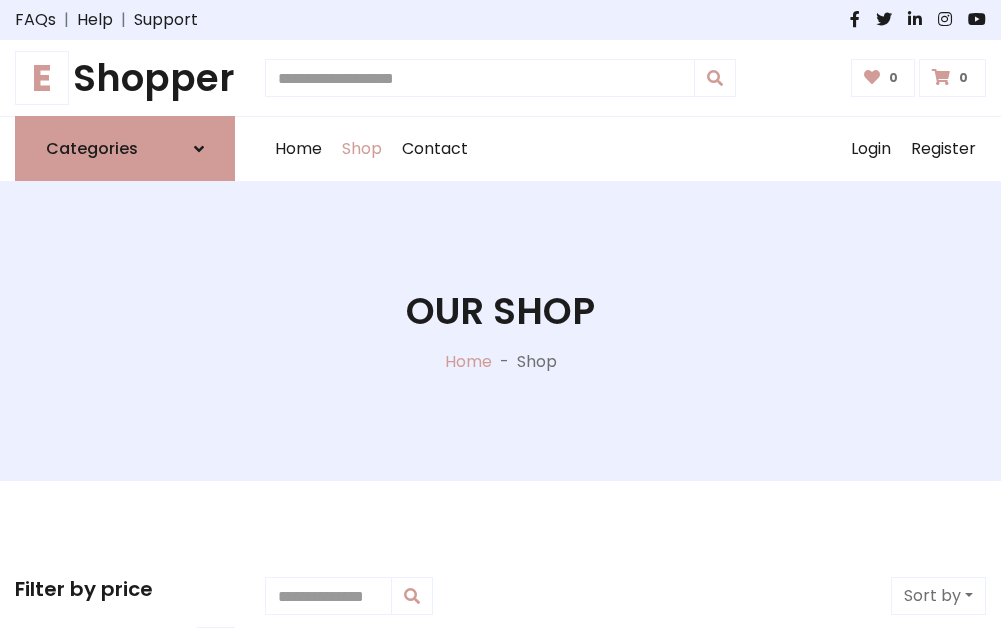 scroll, scrollTop: 0, scrollLeft: 0, axis: both 